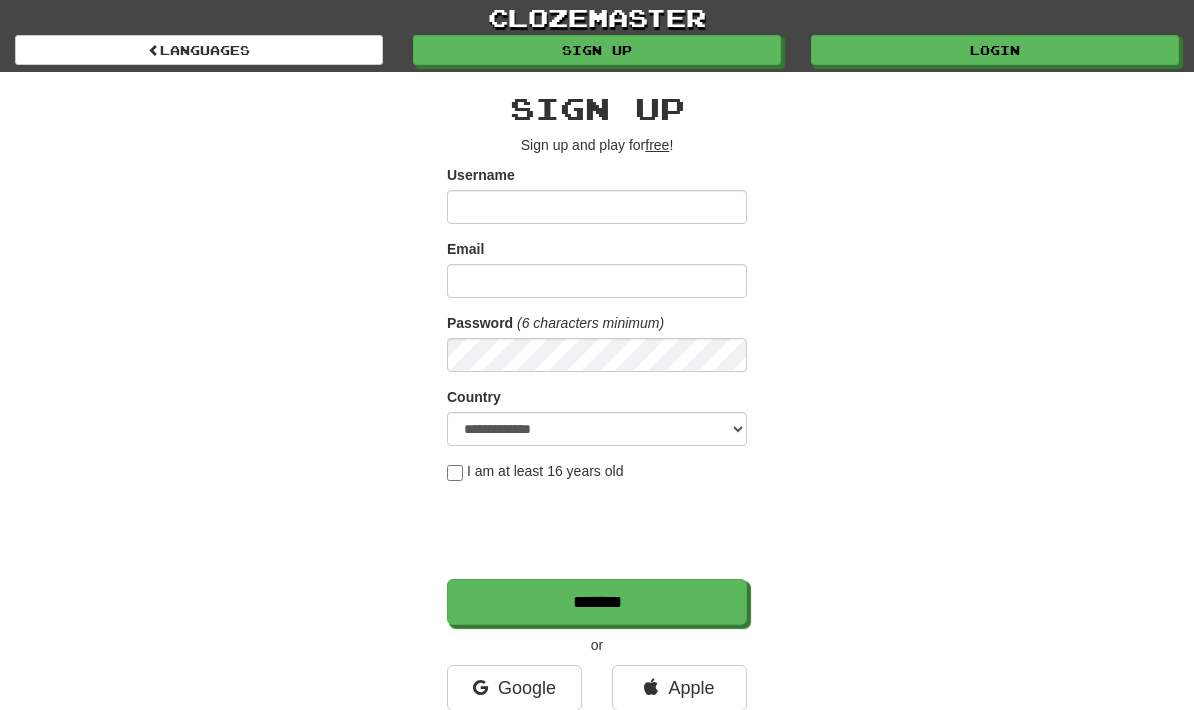 scroll, scrollTop: 0, scrollLeft: 0, axis: both 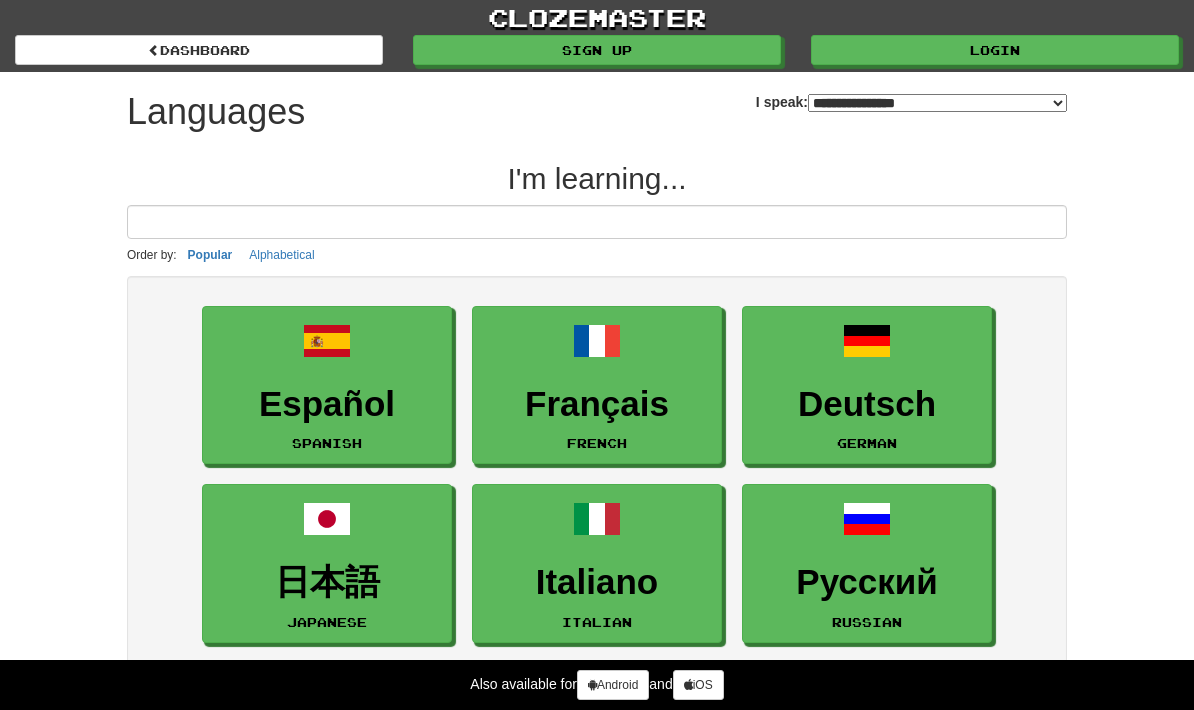select on "*******" 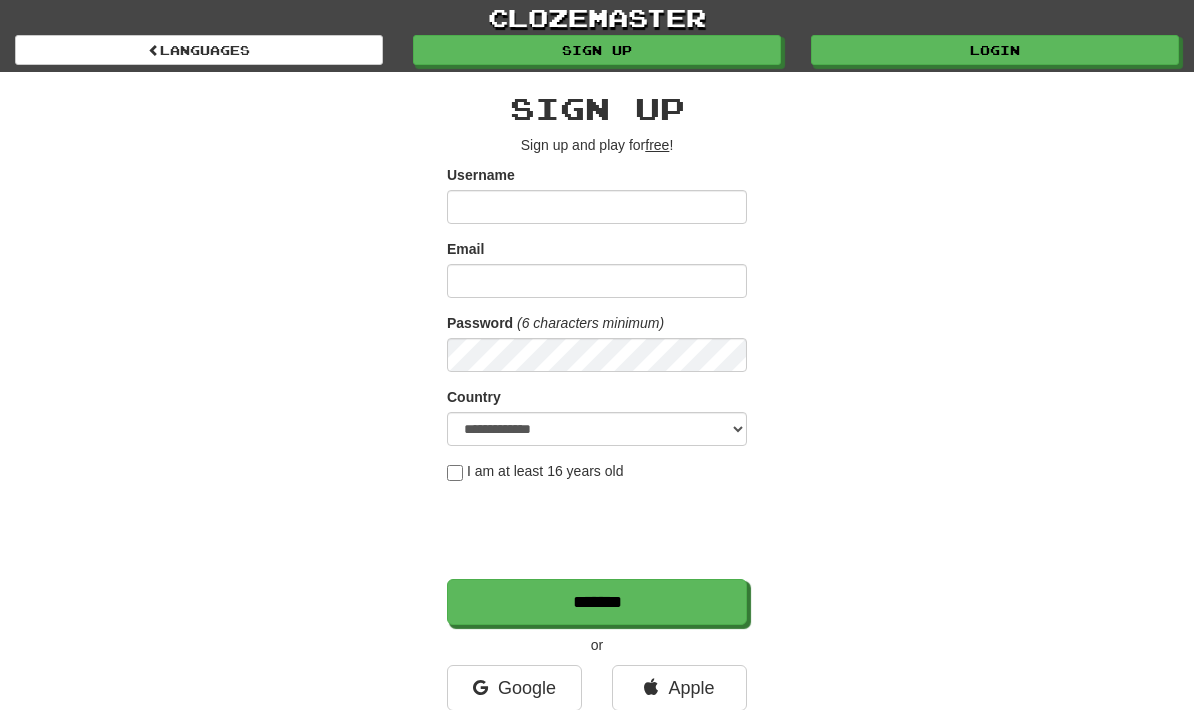 scroll, scrollTop: 0, scrollLeft: 0, axis: both 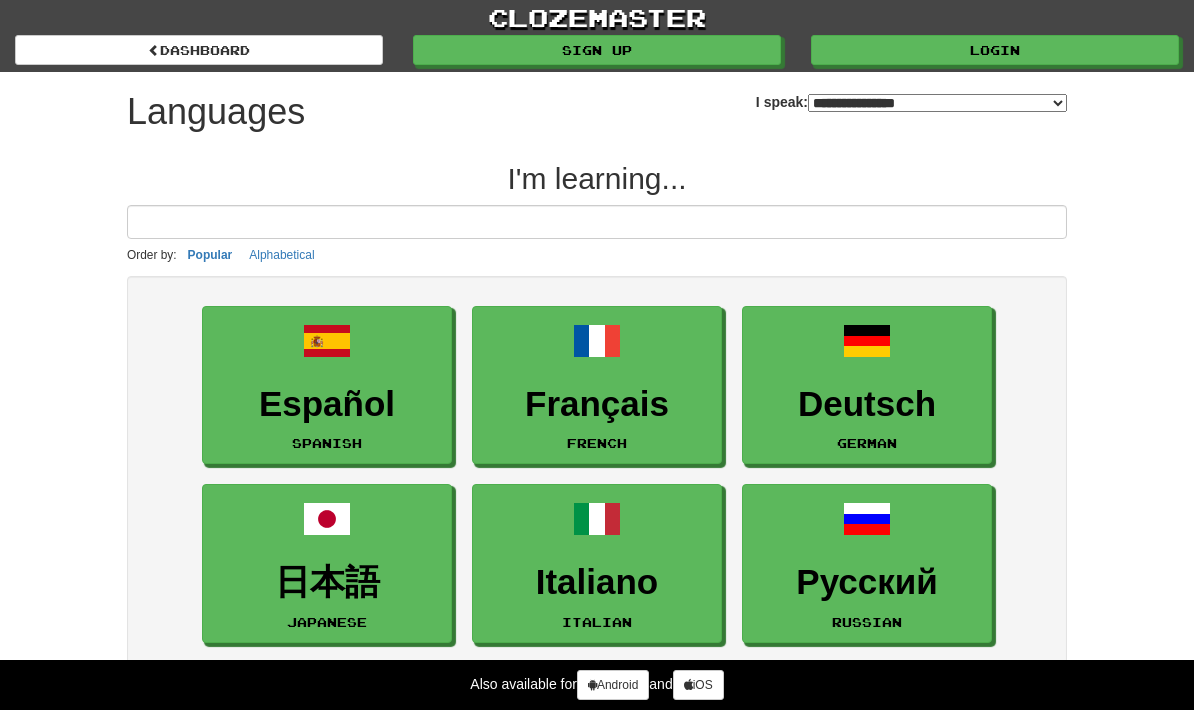 select on "*******" 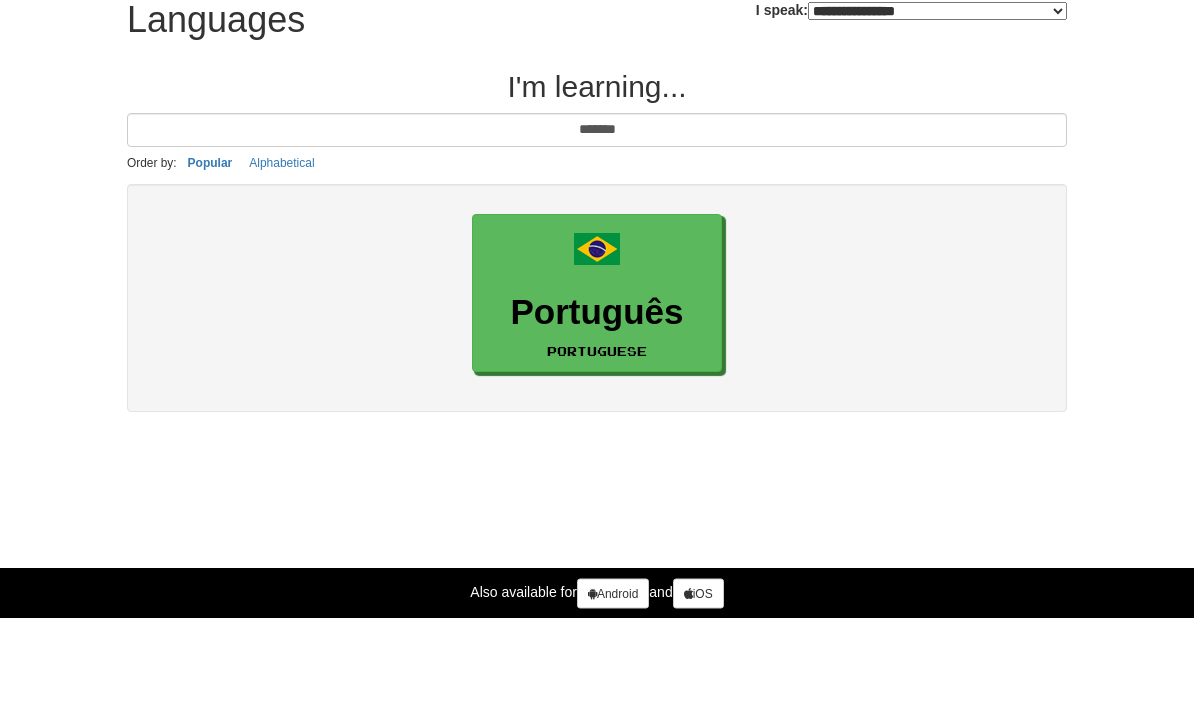 type on "*******" 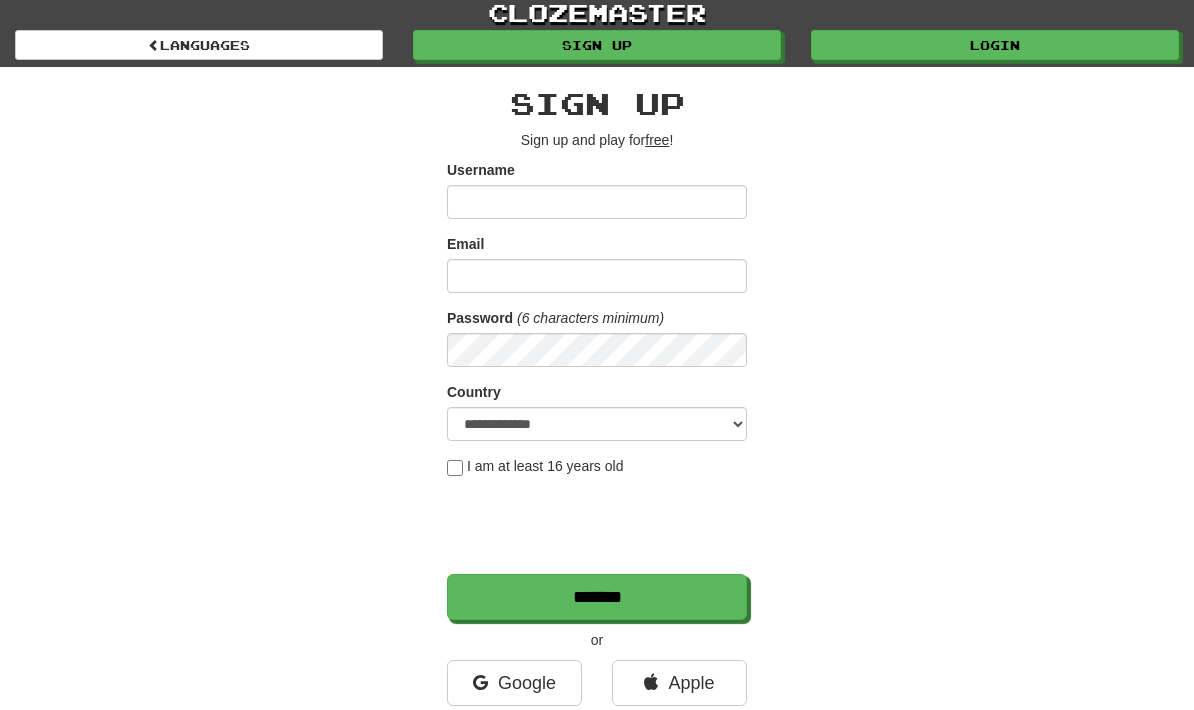 scroll, scrollTop: 0, scrollLeft: 0, axis: both 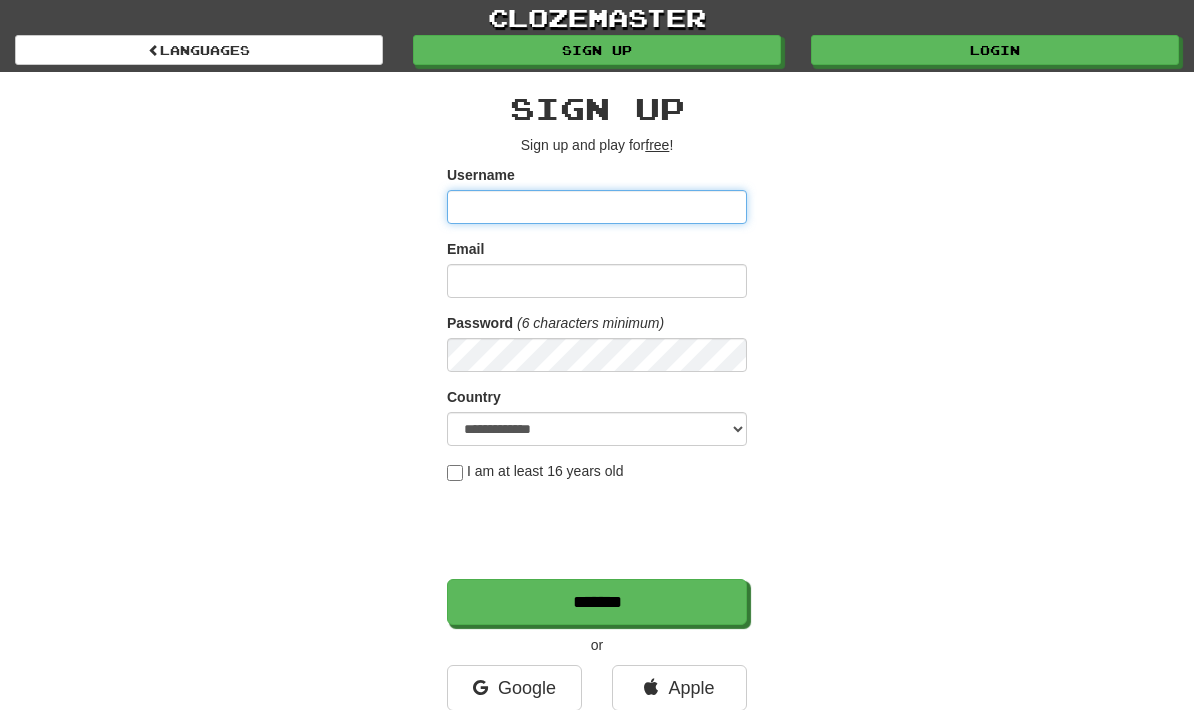 click on "Username" at bounding box center [597, 207] 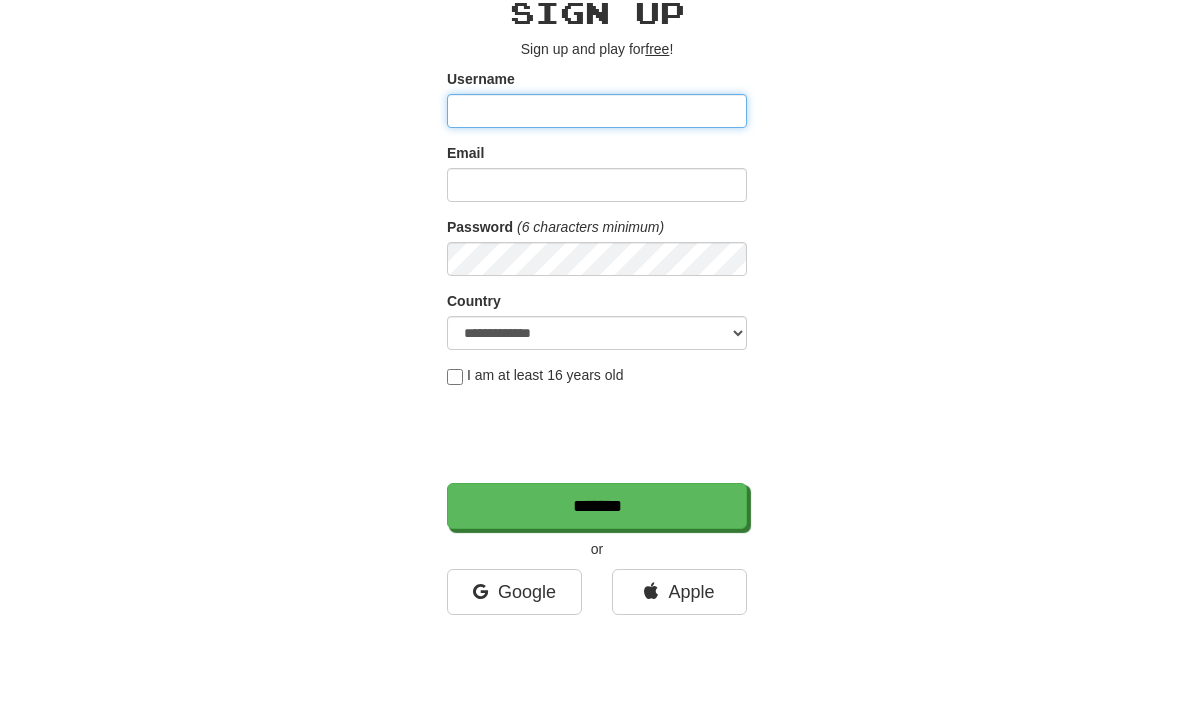 click on "Username" at bounding box center [597, 207] 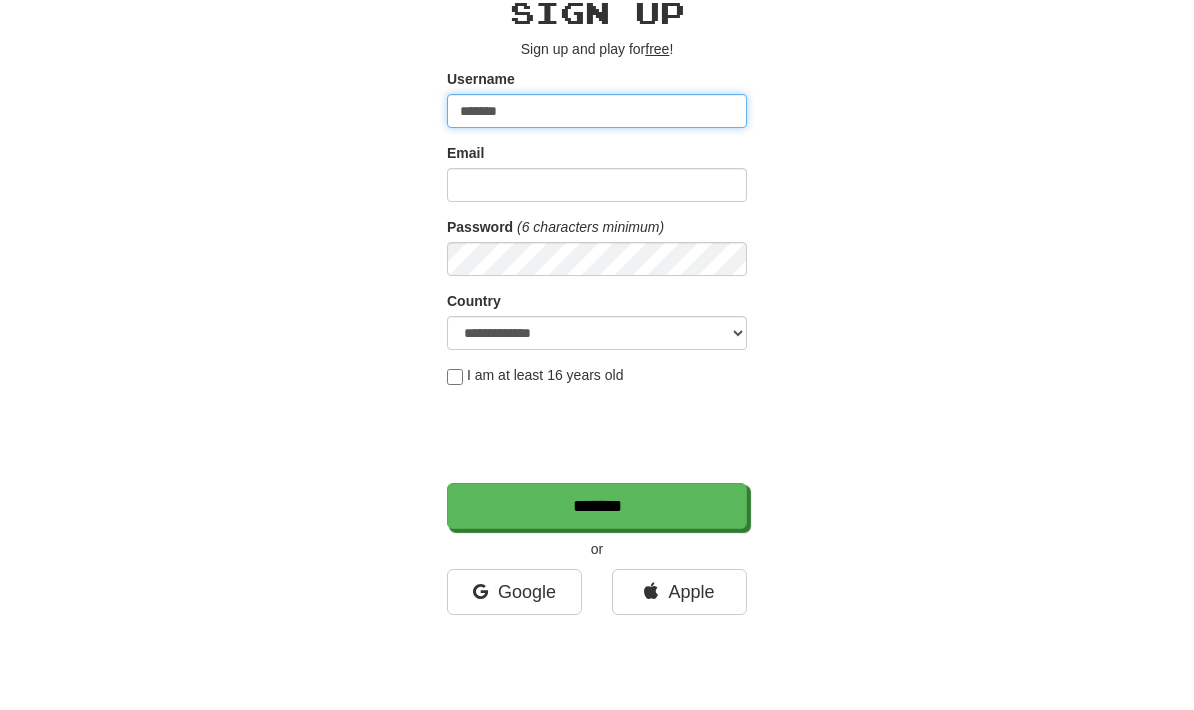 type on "*******" 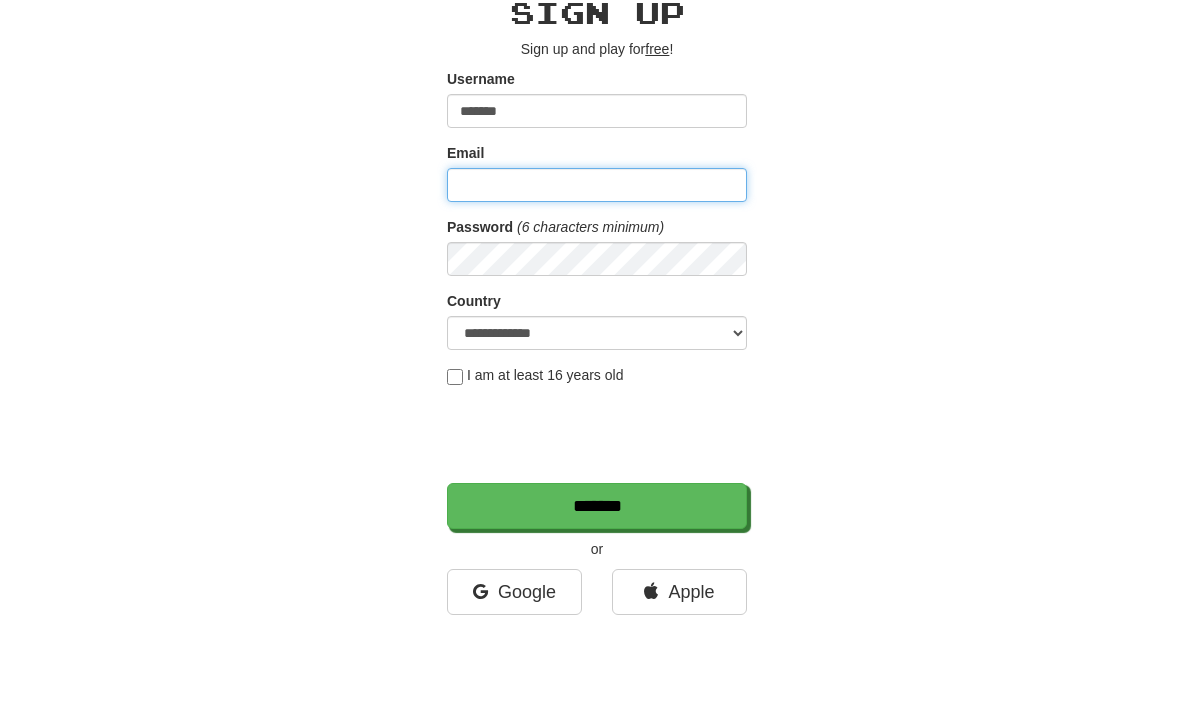 click on "Email" at bounding box center [597, 281] 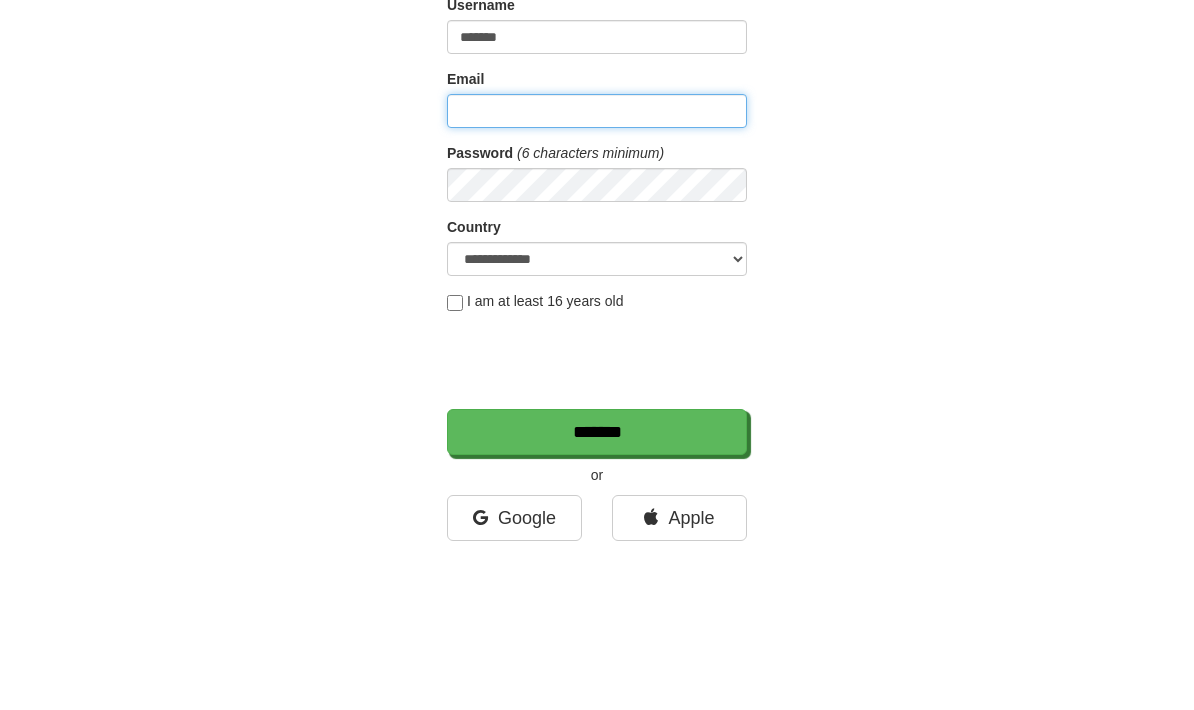 click on "Email" at bounding box center (597, 281) 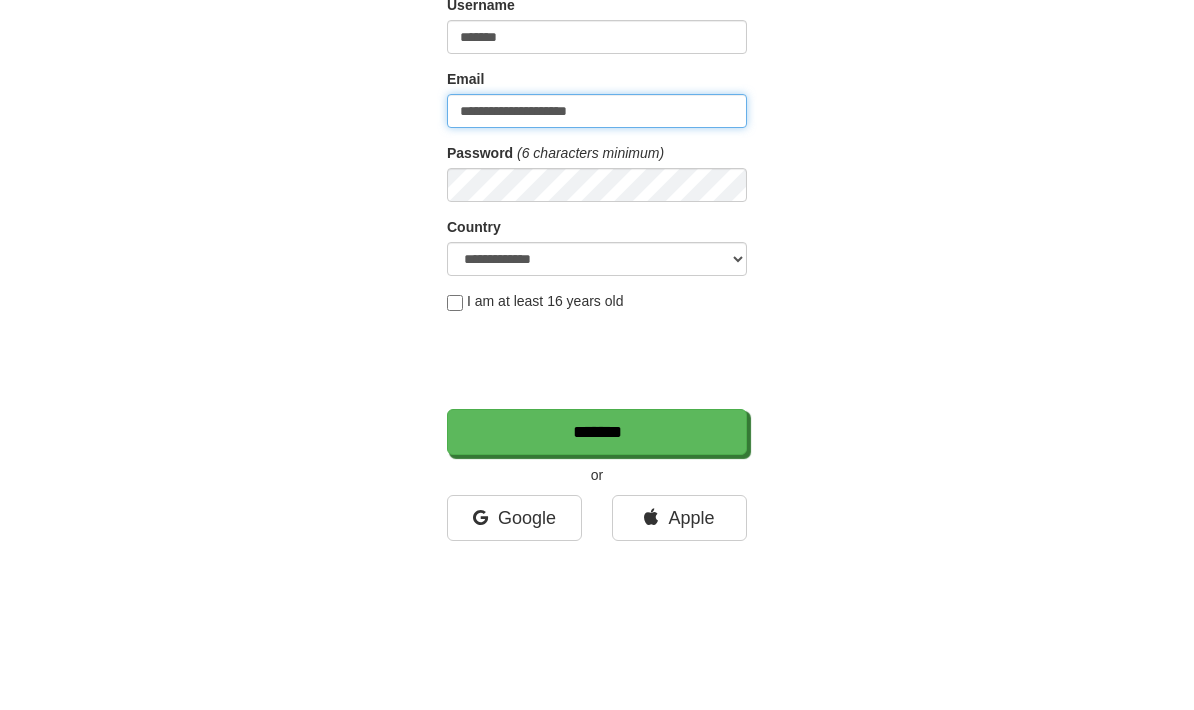 type on "**********" 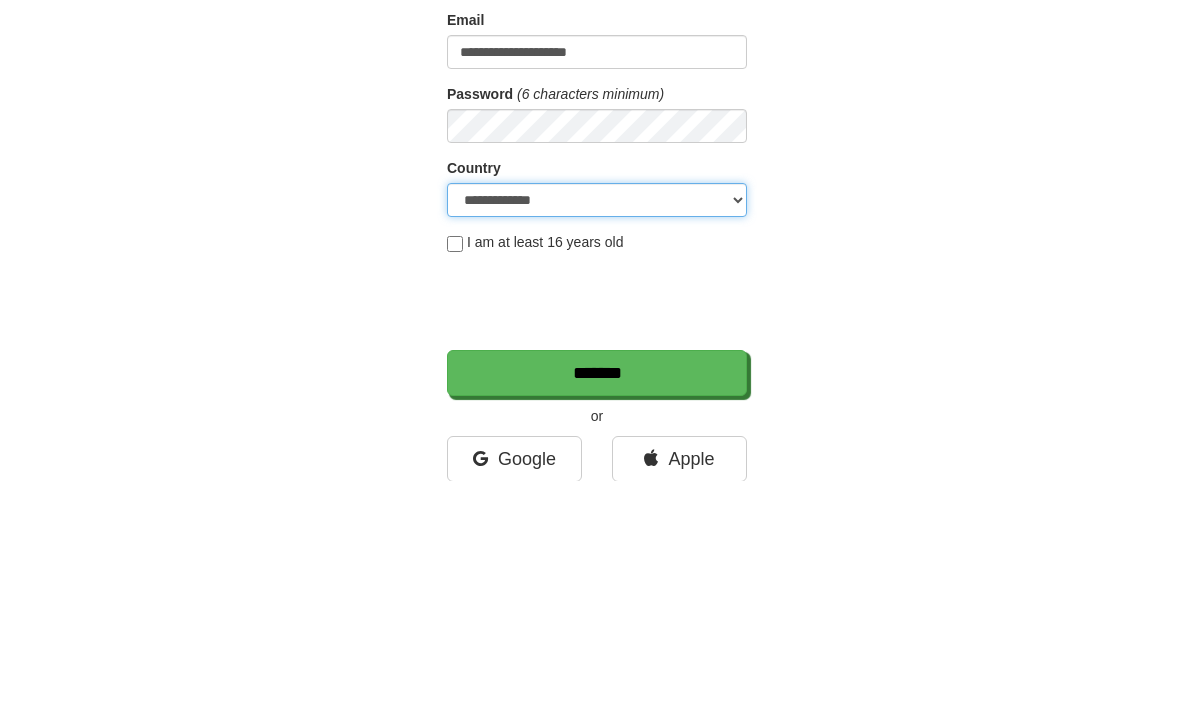 click on "**********" at bounding box center (597, 429) 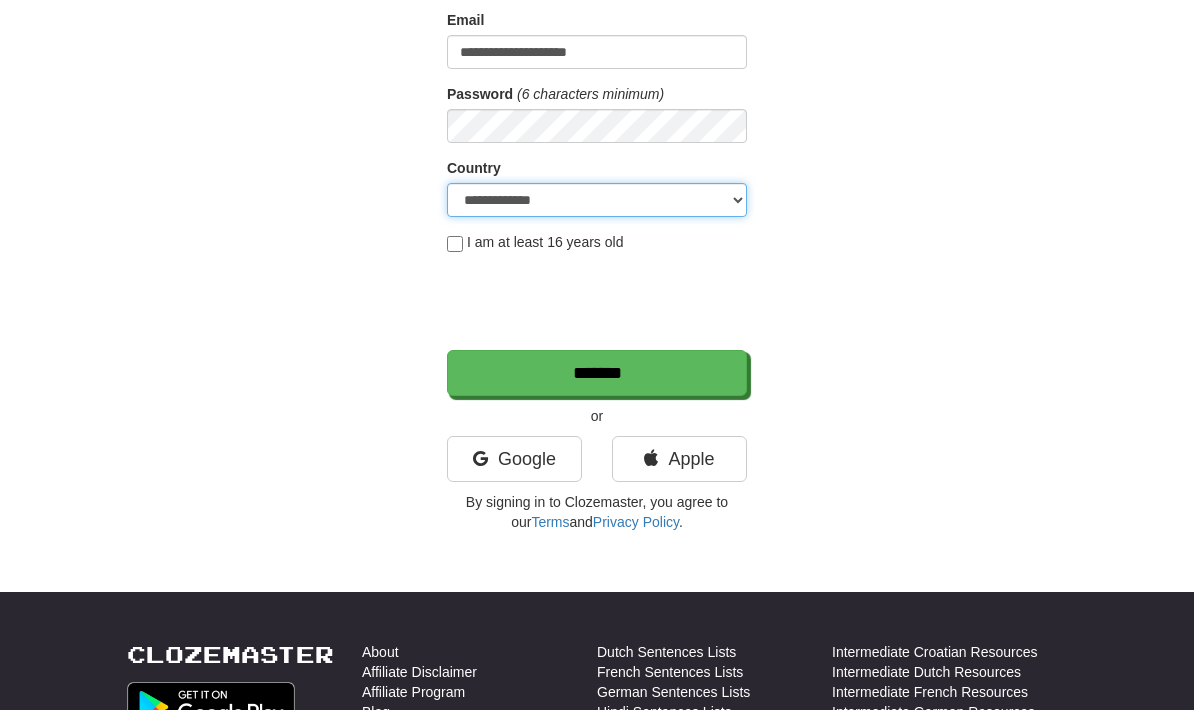 select on "**" 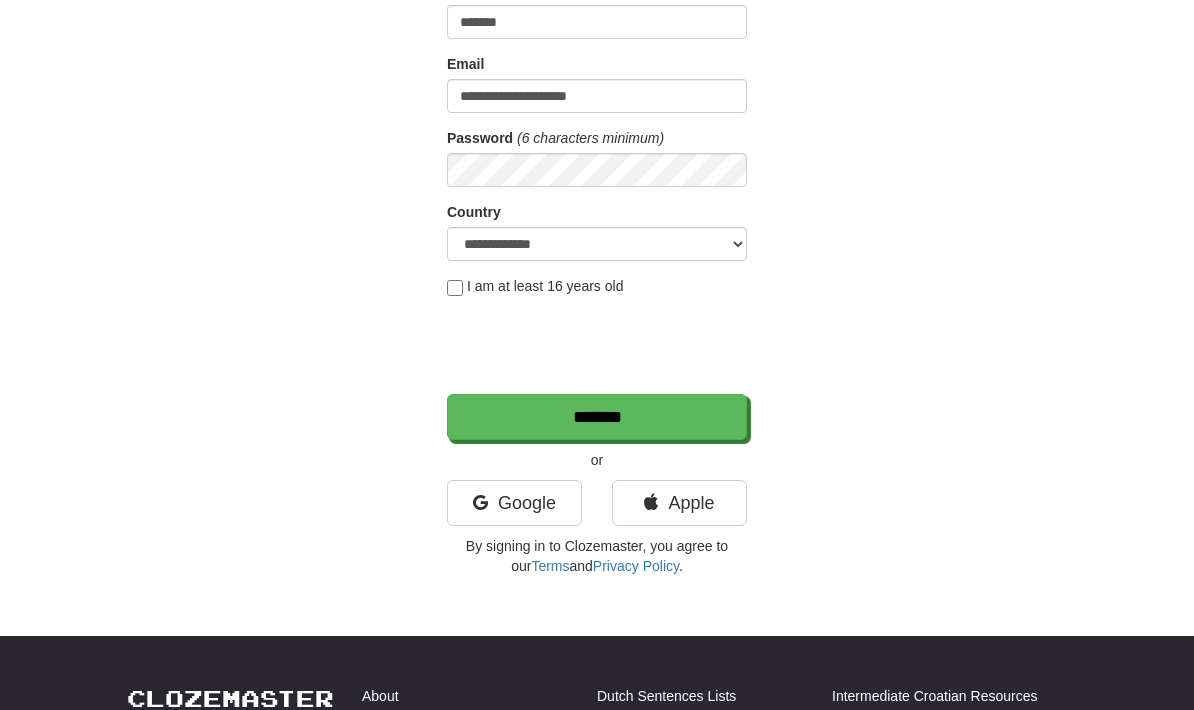click on "I am at least 16 years old" at bounding box center (535, 287) 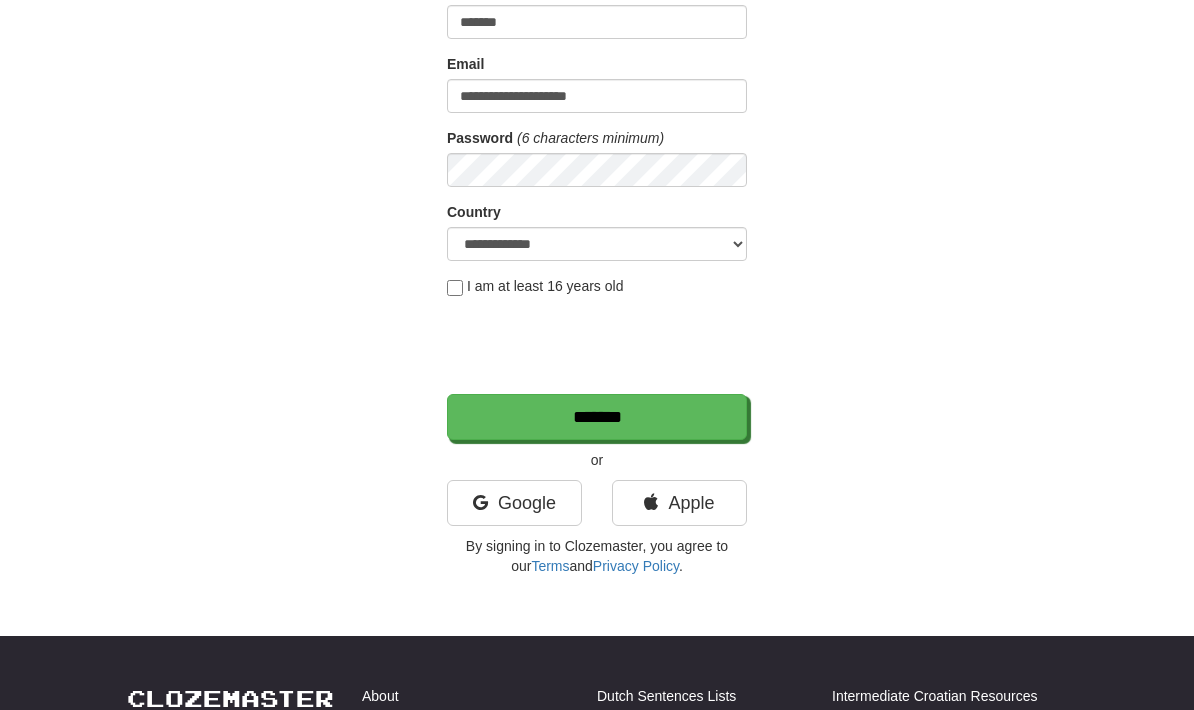 click on "*******" at bounding box center [597, 417] 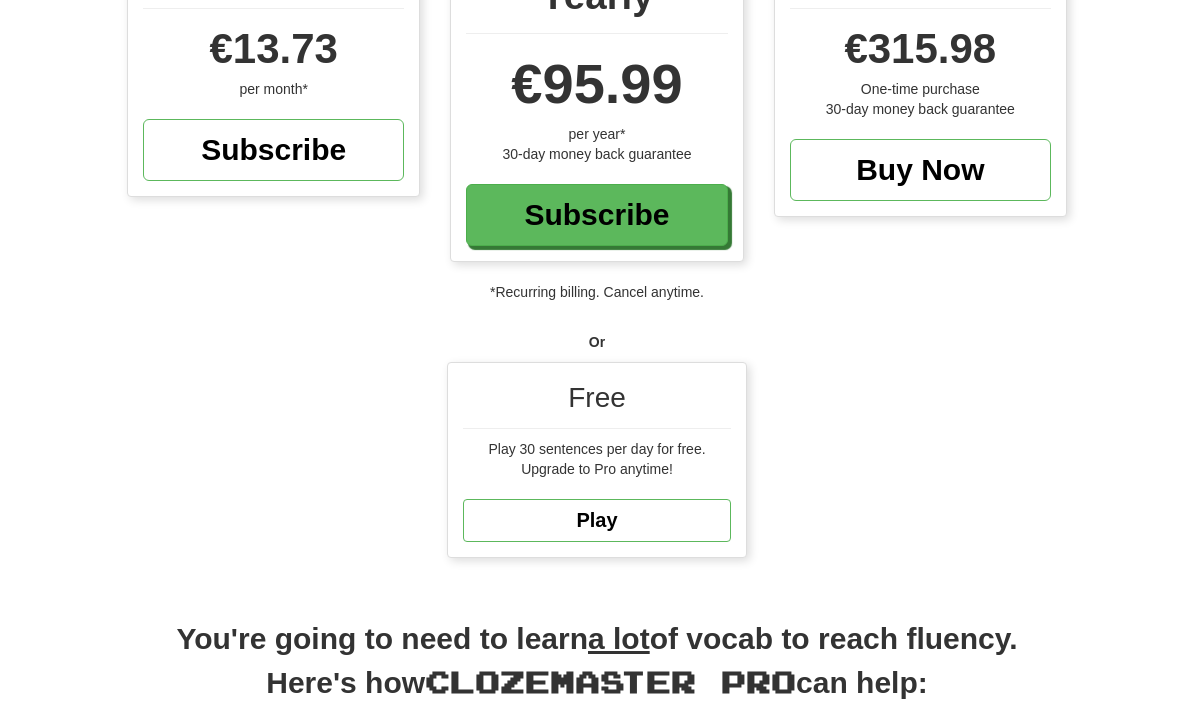 scroll, scrollTop: 343, scrollLeft: 0, axis: vertical 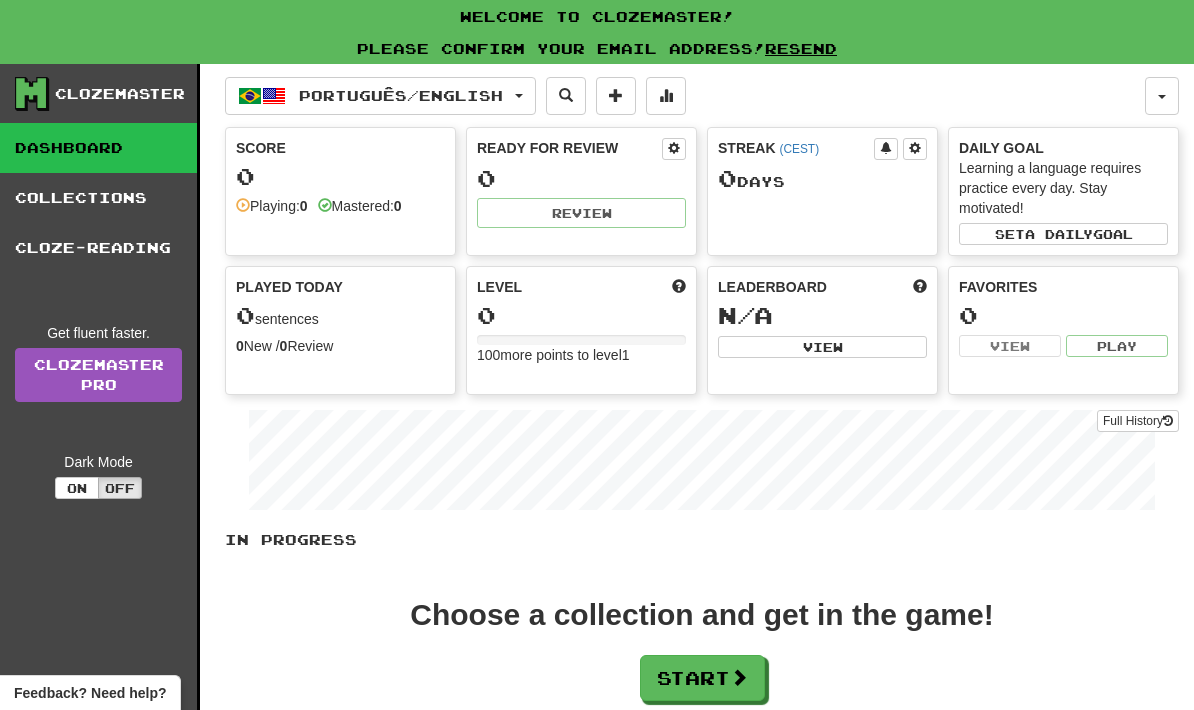 click on "Português  /  English" at bounding box center [380, 96] 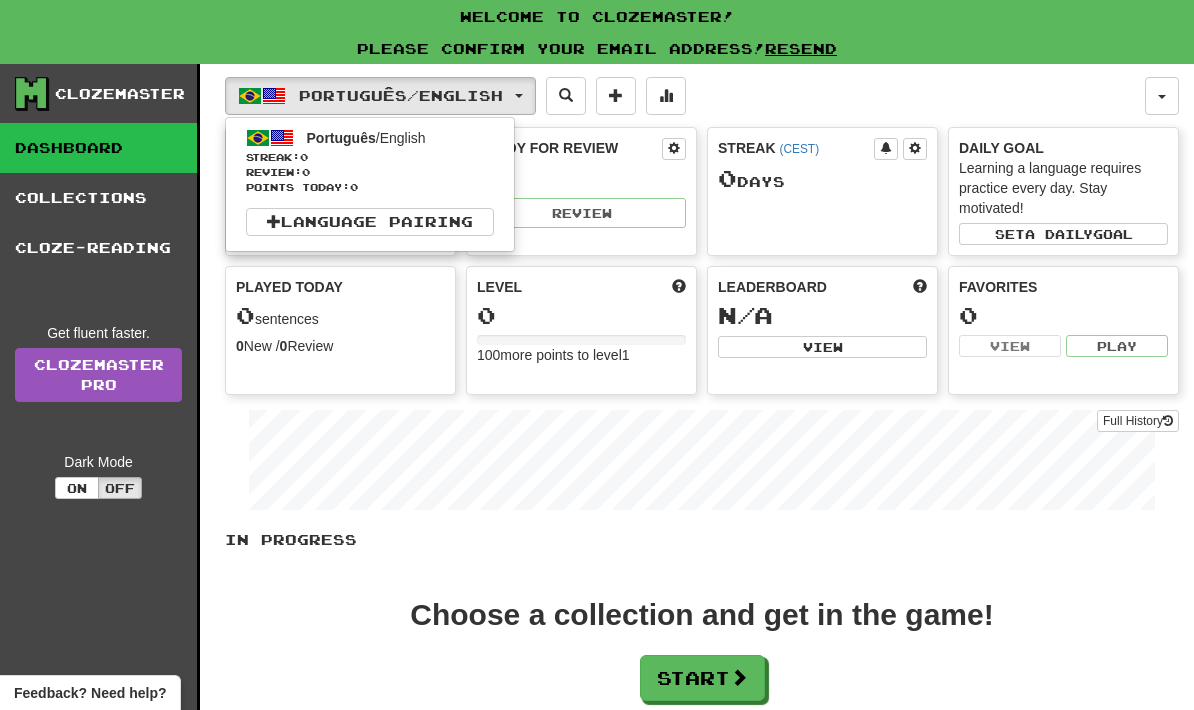 click on "Review:  0" at bounding box center (370, 172) 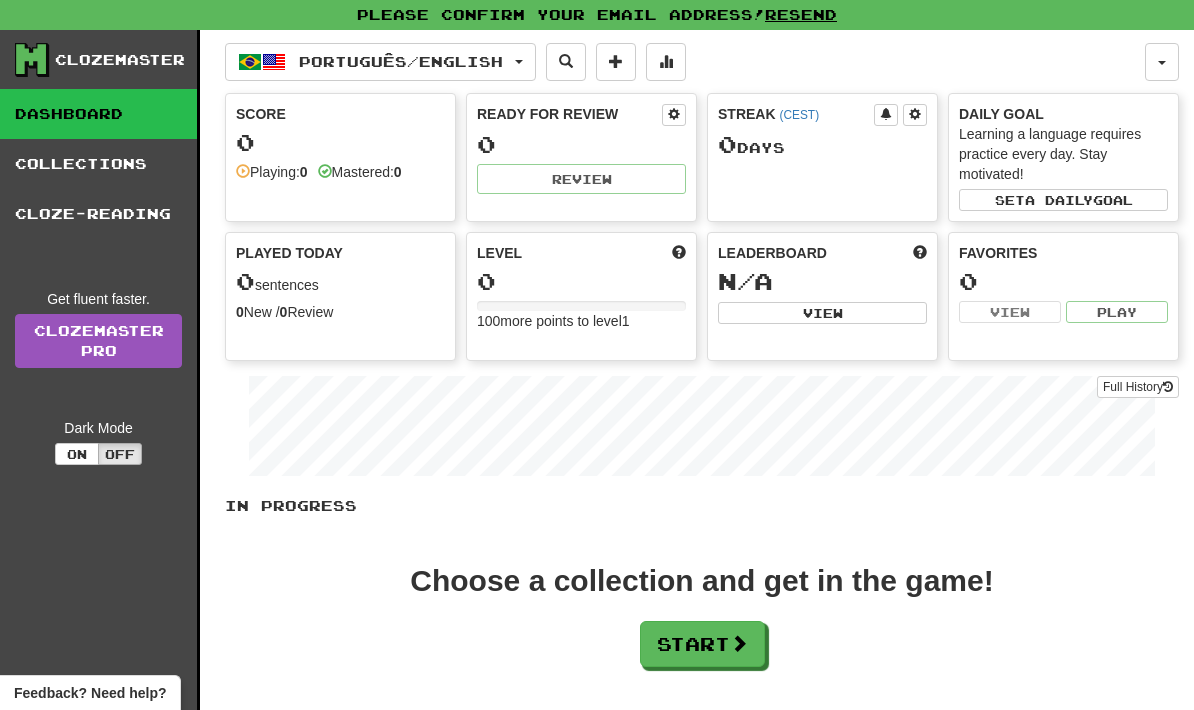 scroll, scrollTop: 0, scrollLeft: 0, axis: both 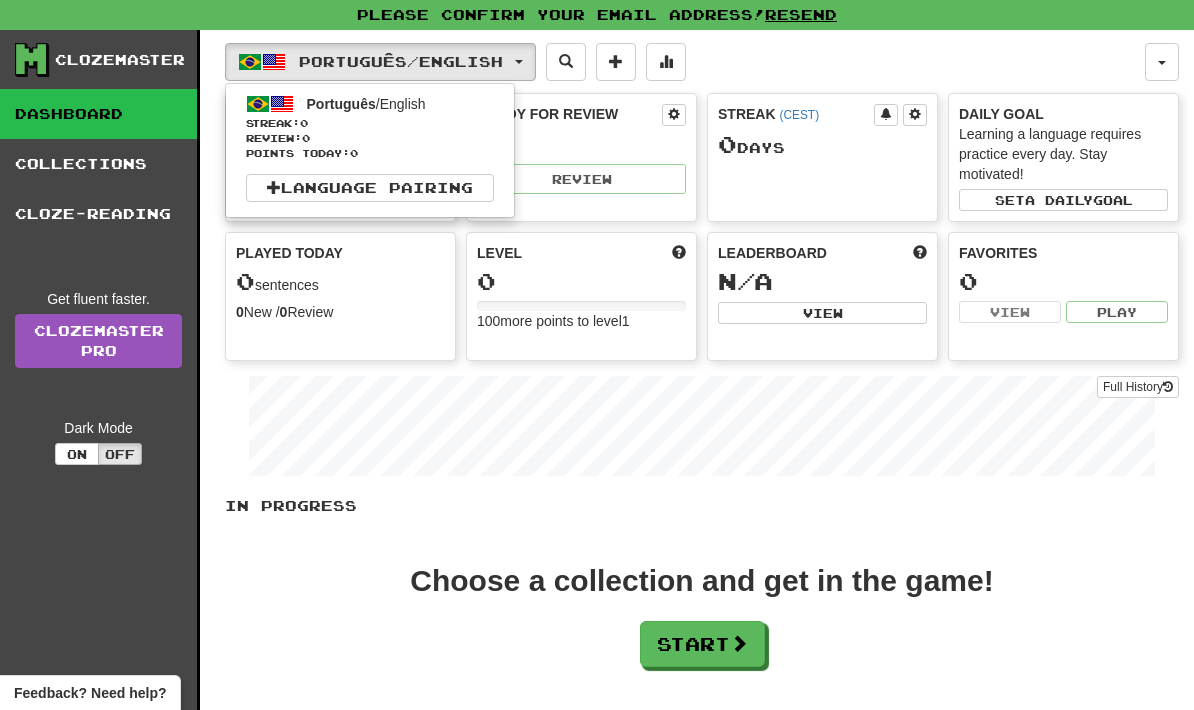 click on "Language Pairing" at bounding box center (370, 188) 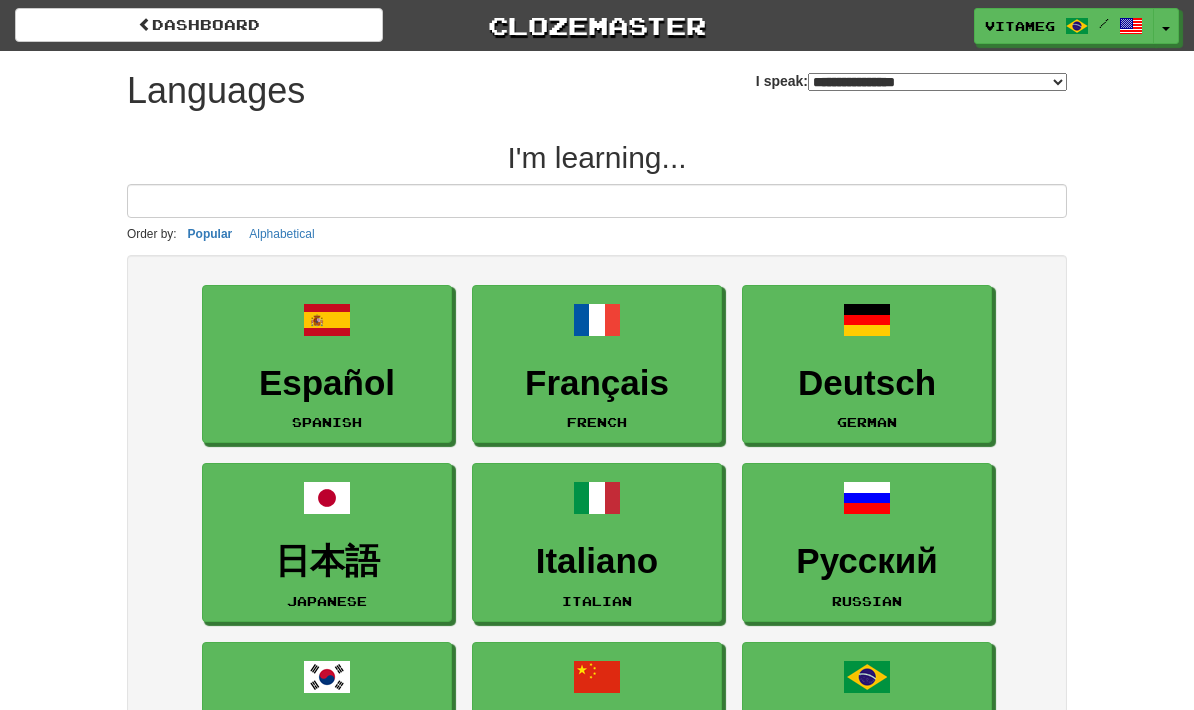 select on "*******" 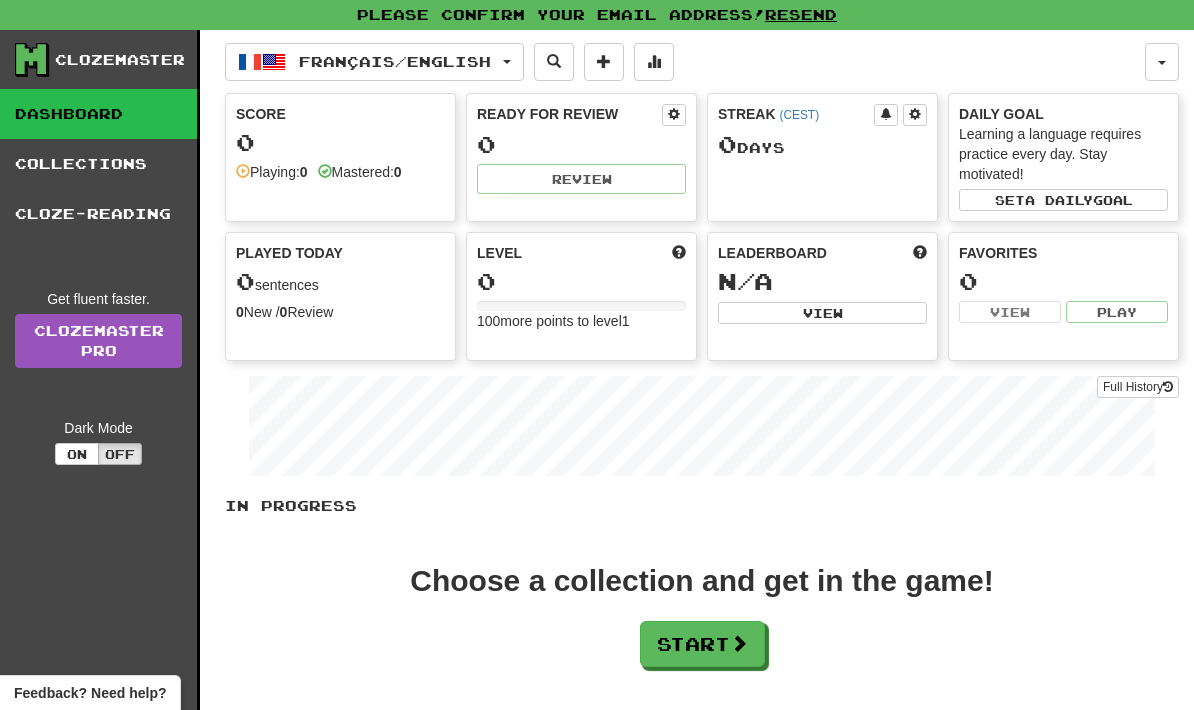 scroll, scrollTop: 0, scrollLeft: 0, axis: both 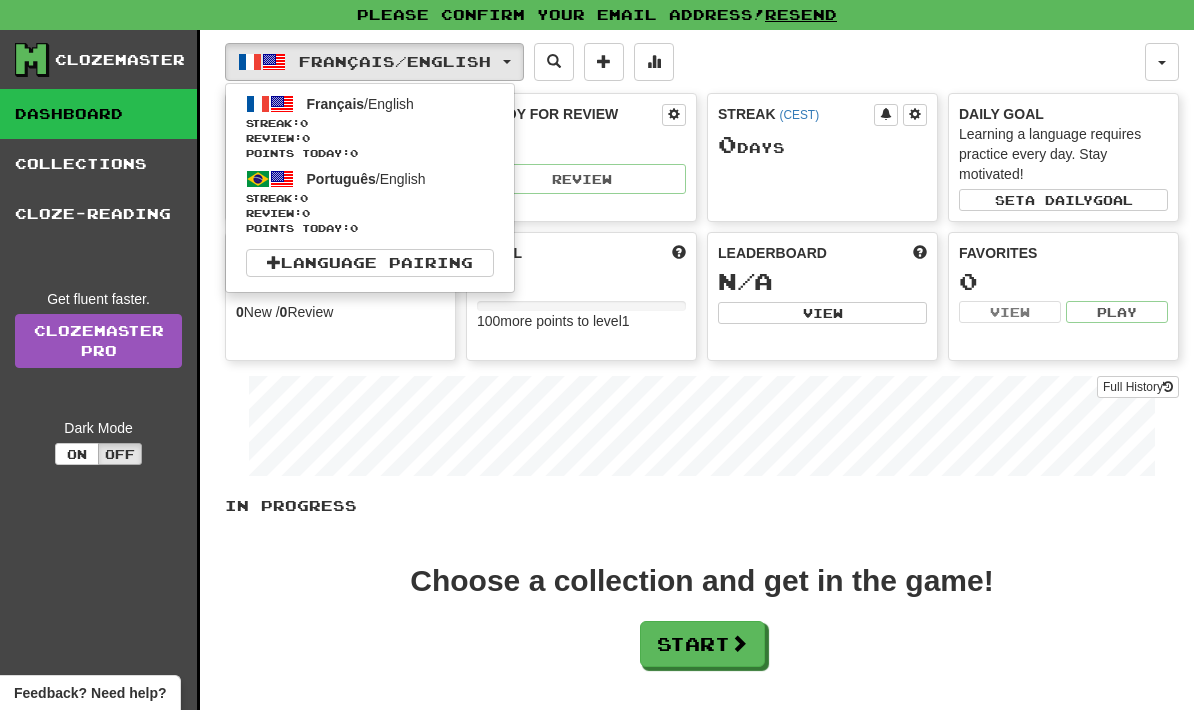 click on "Streak:  0" at bounding box center (370, 198) 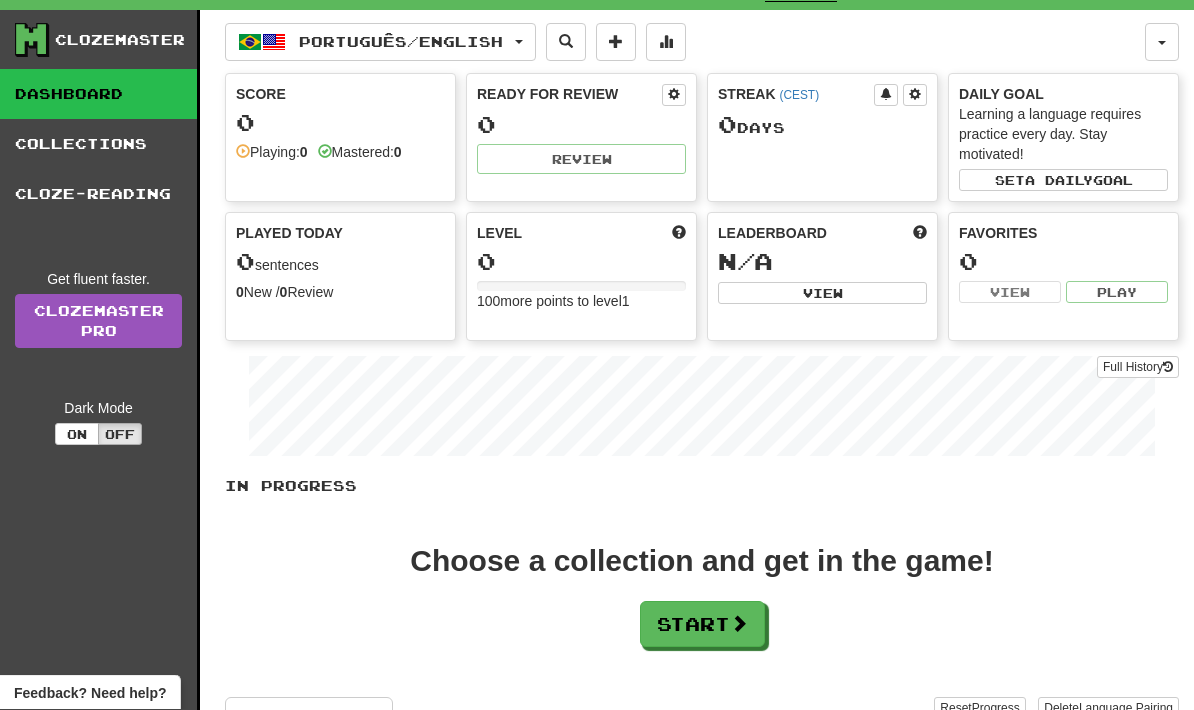 scroll, scrollTop: 0, scrollLeft: 0, axis: both 